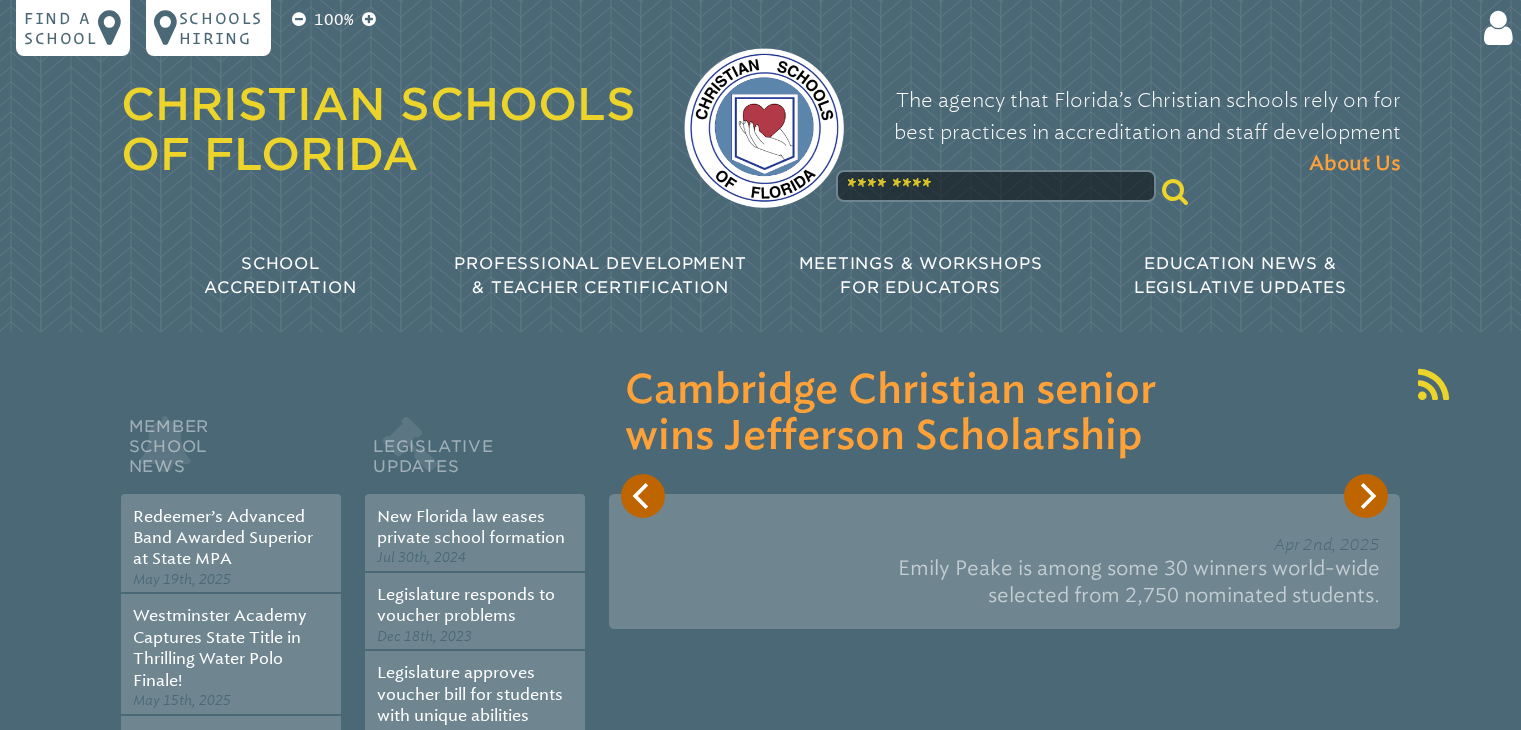scroll, scrollTop: 0, scrollLeft: 0, axis: both 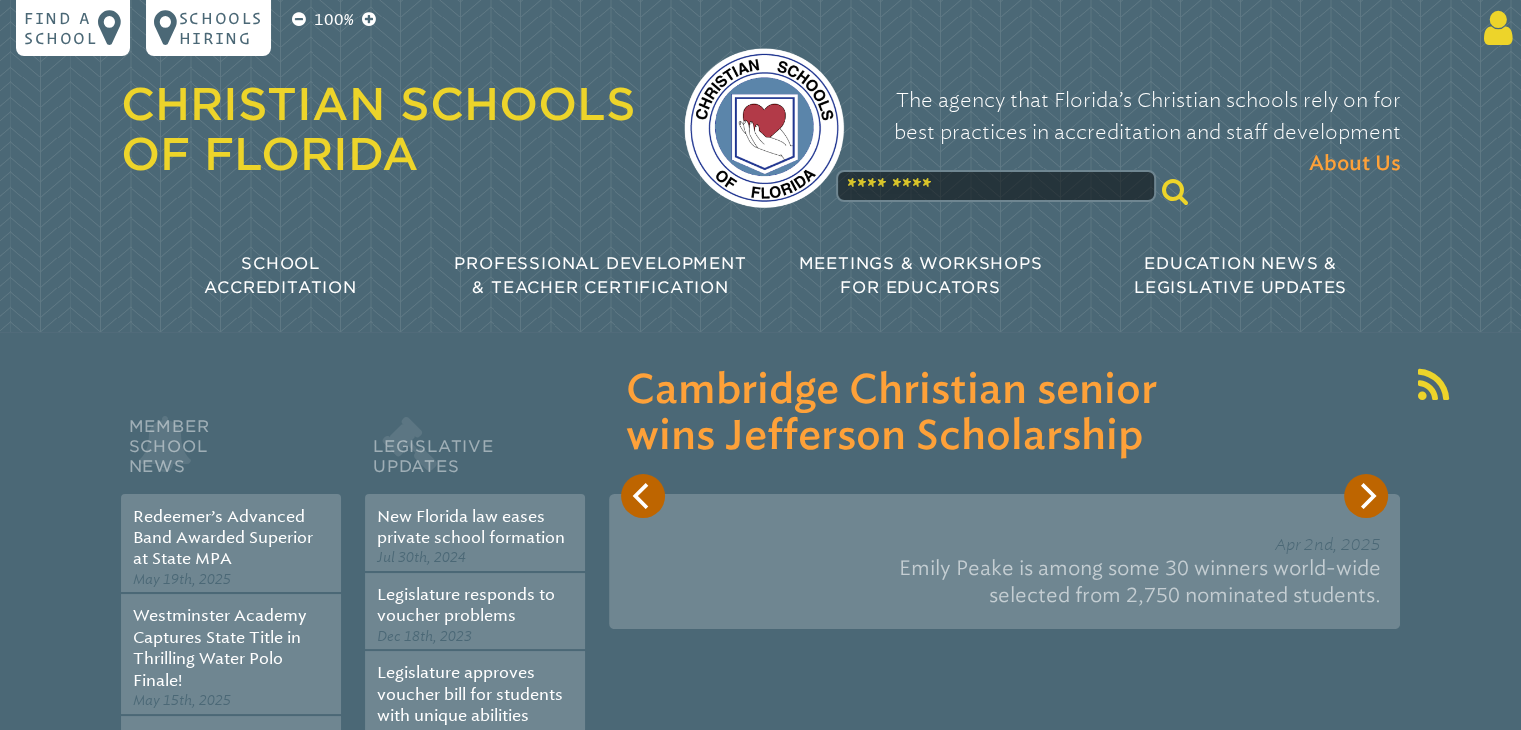 click at bounding box center (1494, 28) 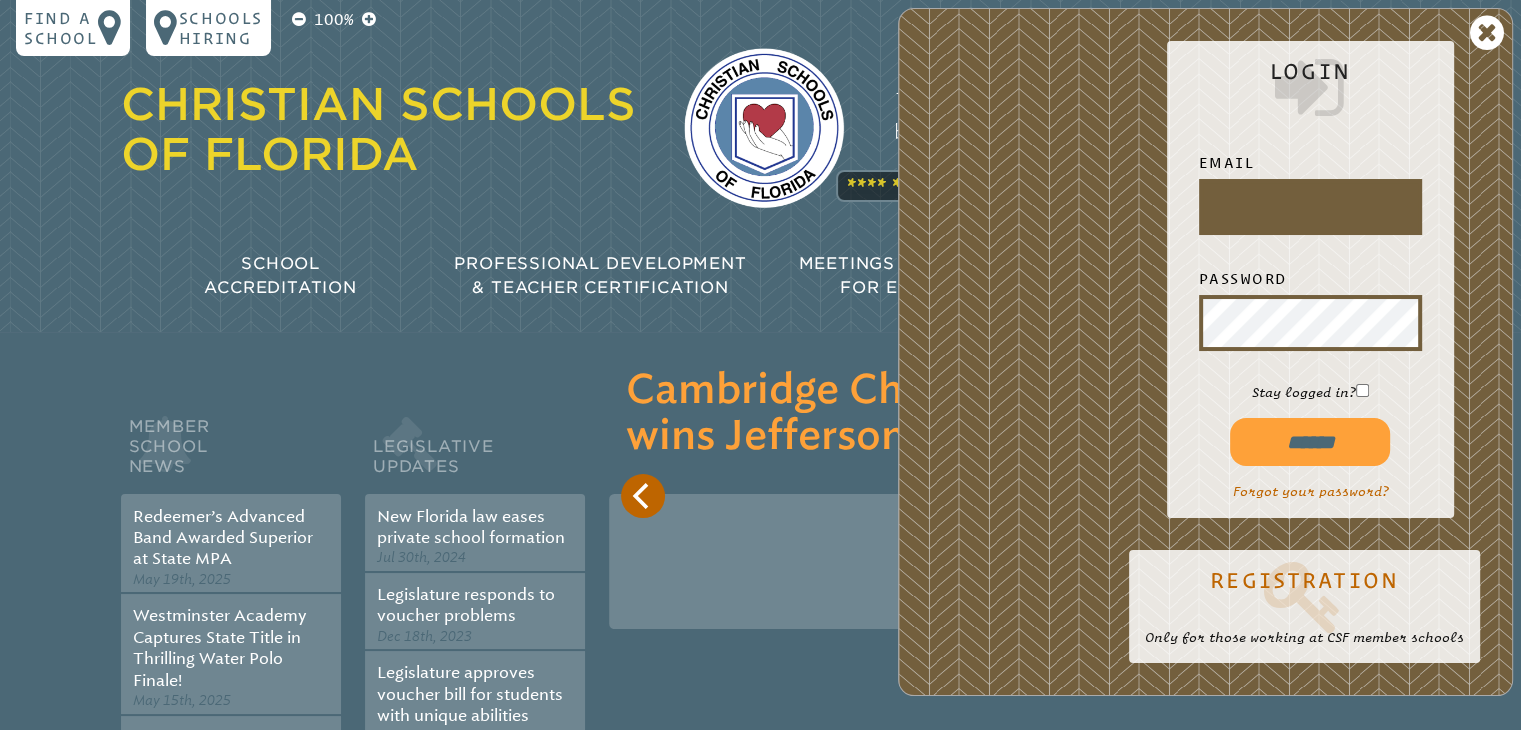 click at bounding box center (1310, 207) 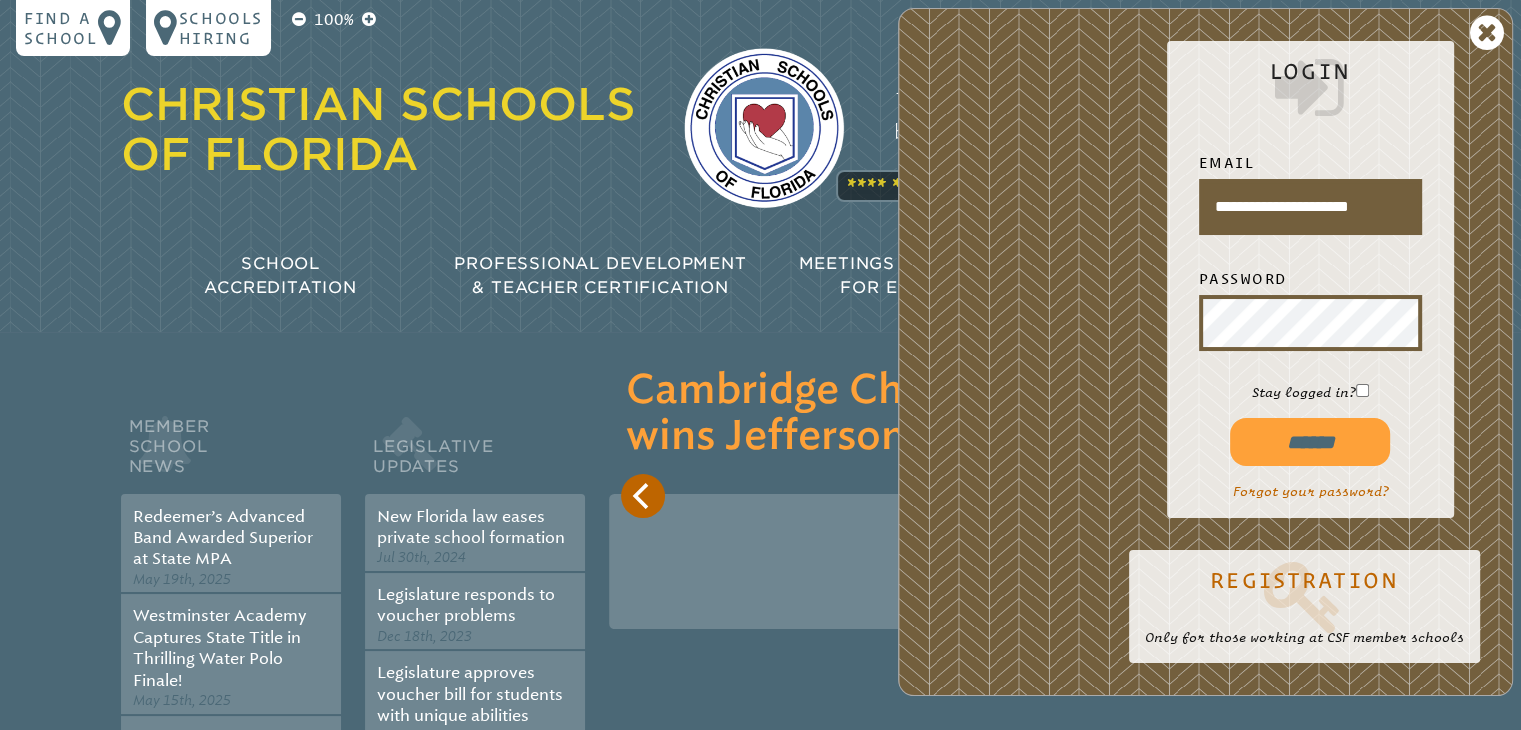 click on "******" at bounding box center (1310, 442) 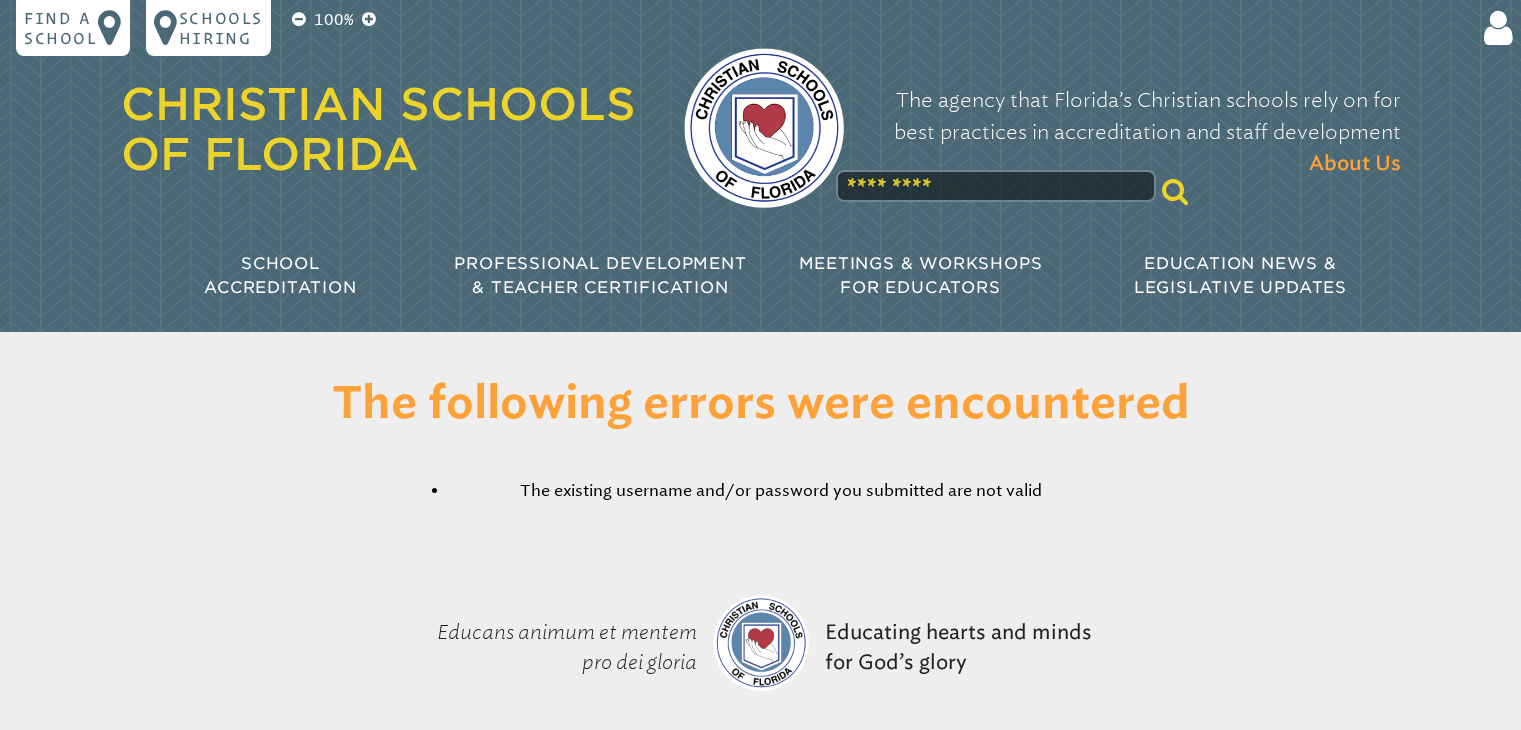 scroll, scrollTop: 0, scrollLeft: 0, axis: both 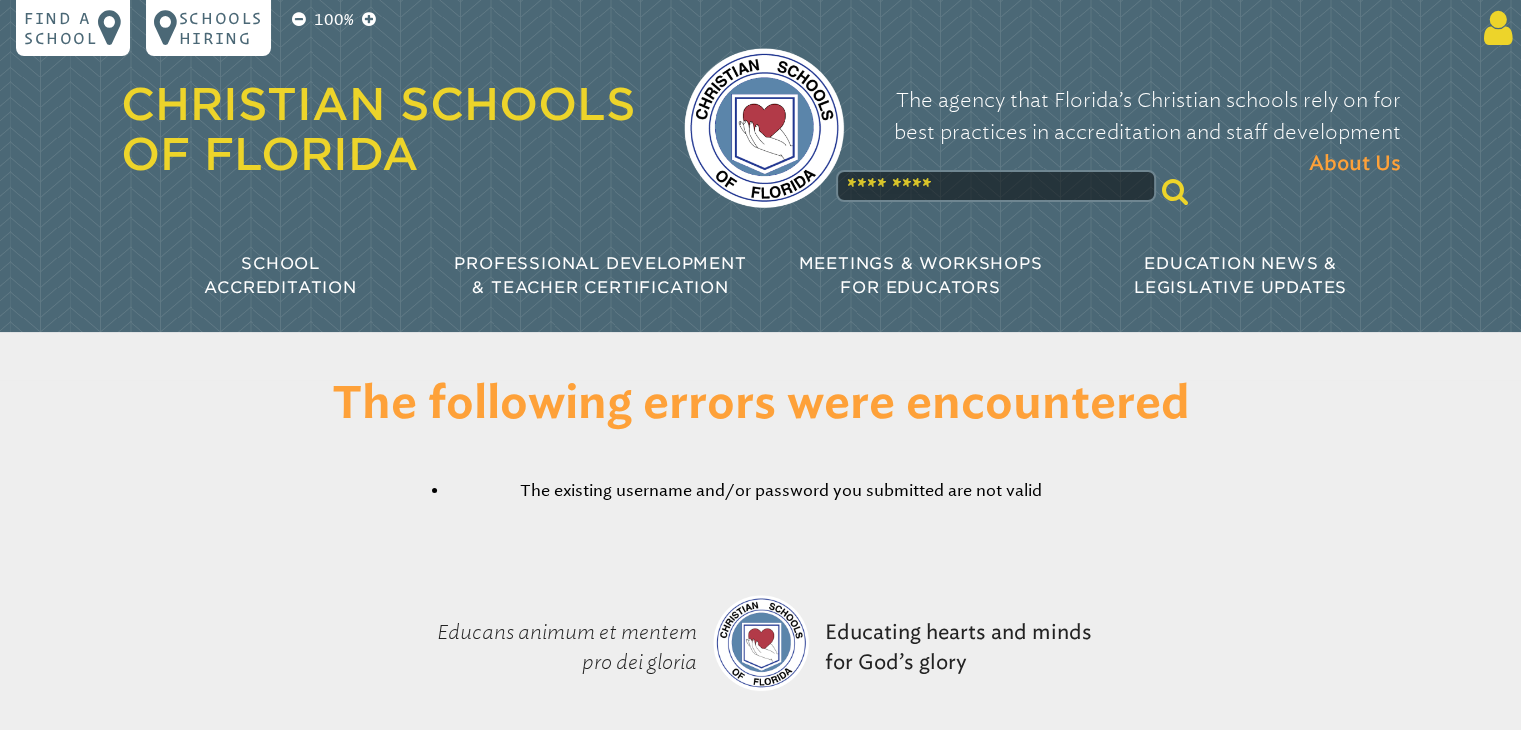 click at bounding box center [1494, 28] 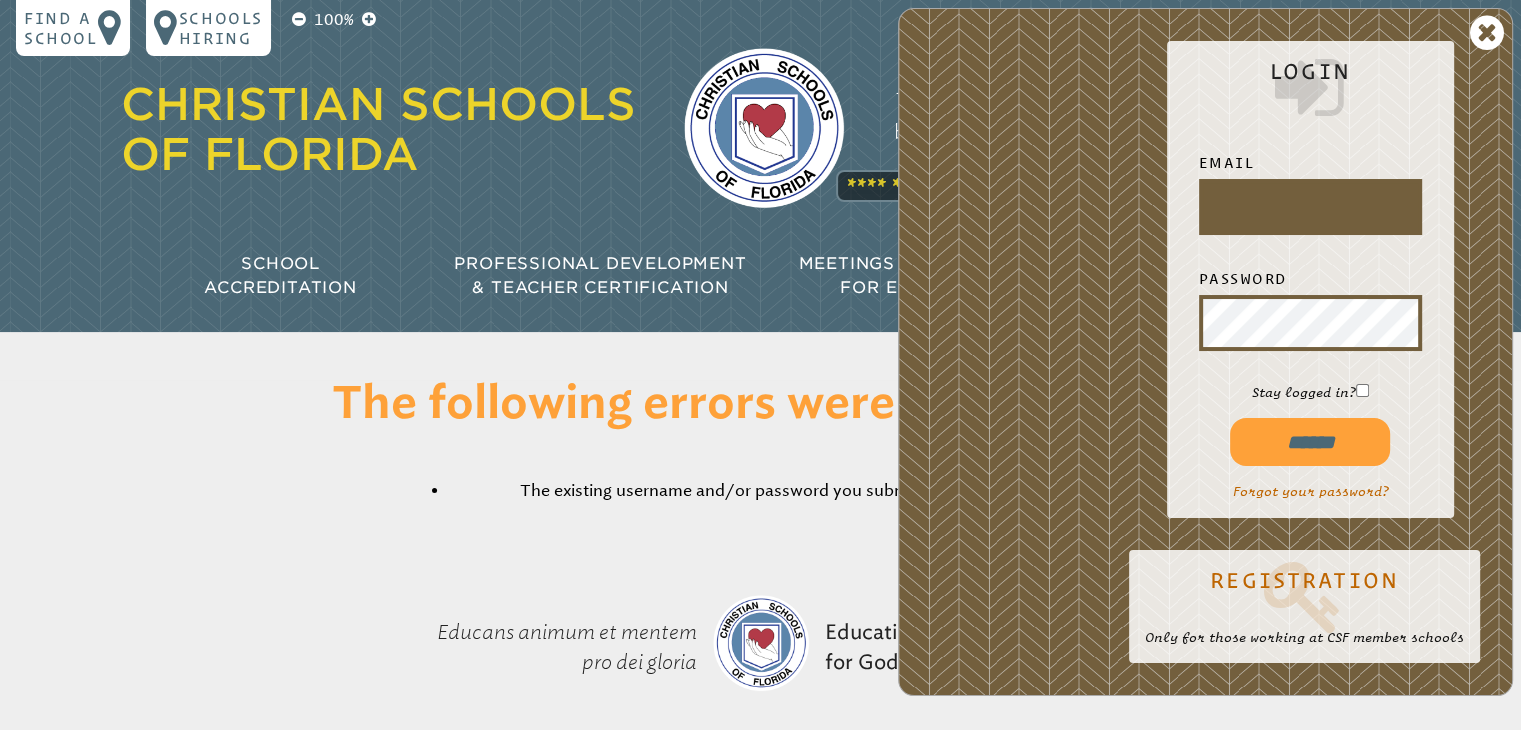 click at bounding box center (1310, 207) 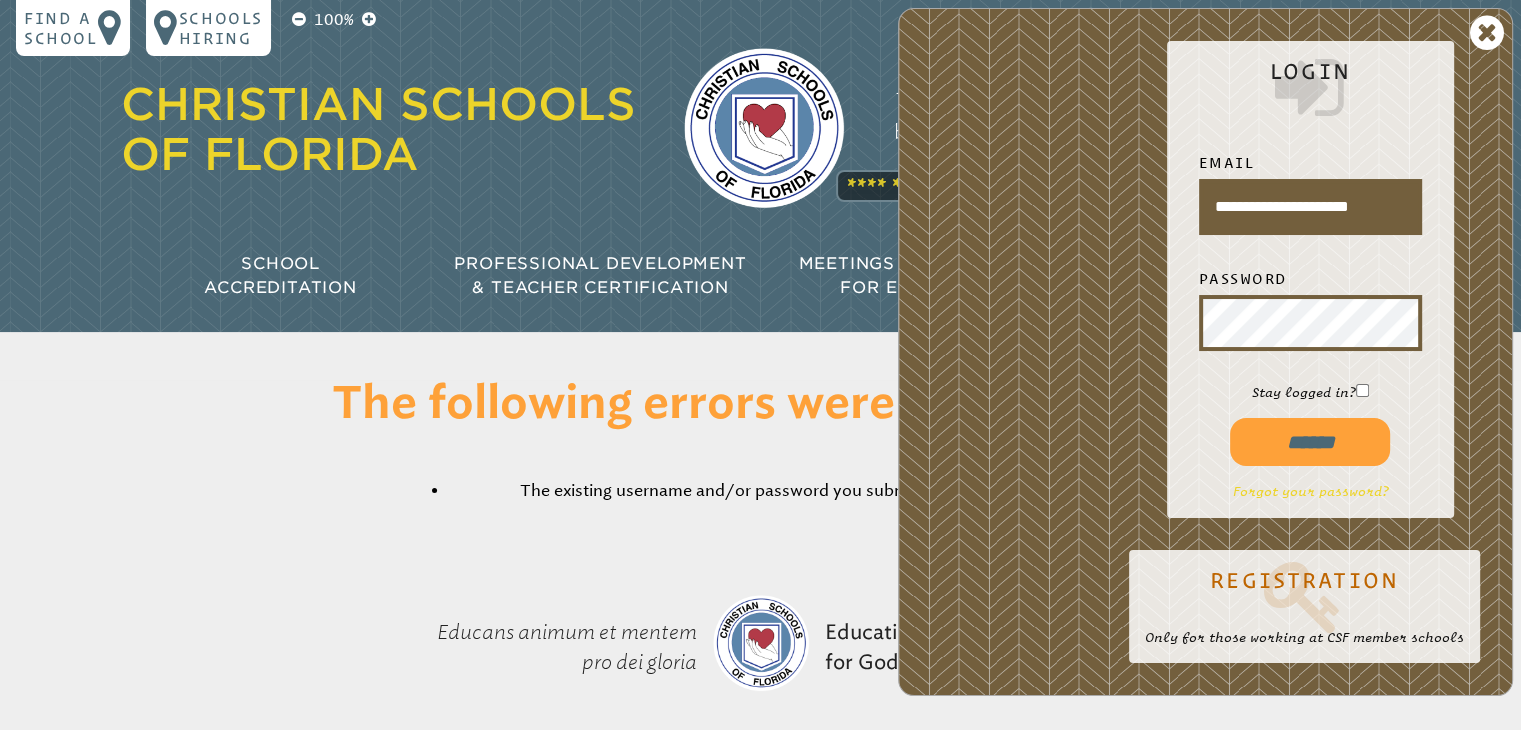 click on "Forgot your password?" at bounding box center (1310, 491) 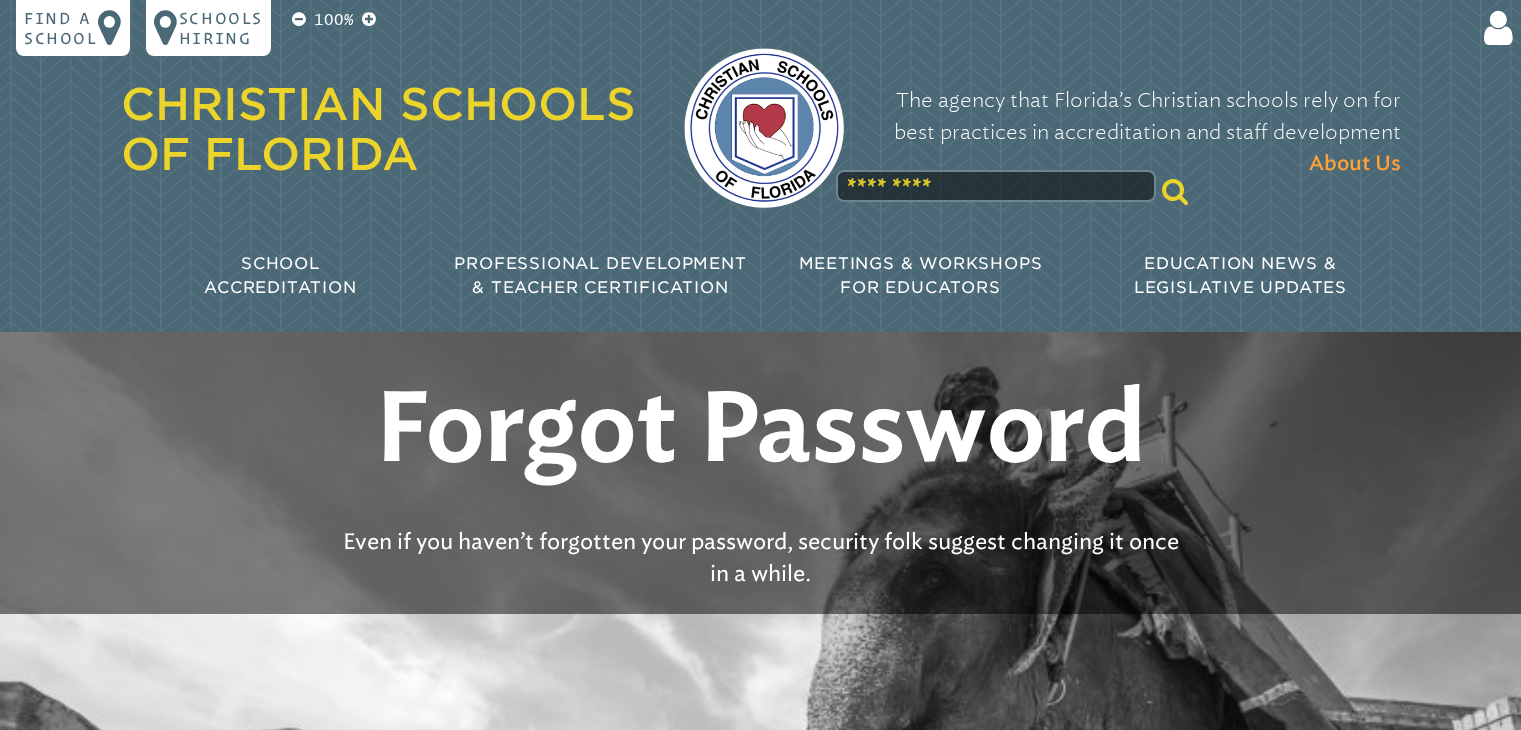 scroll, scrollTop: 0, scrollLeft: 0, axis: both 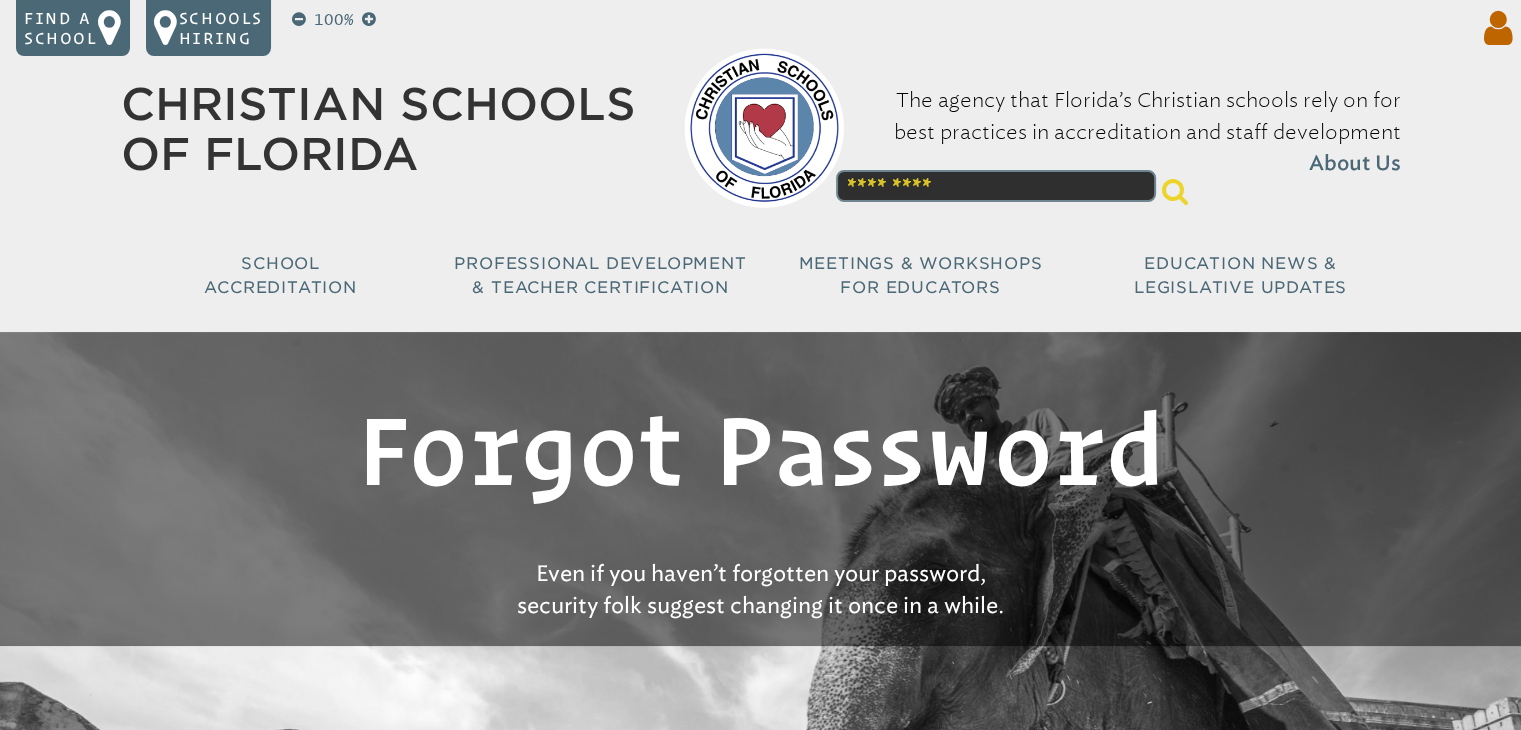 click at bounding box center (1494, 28) 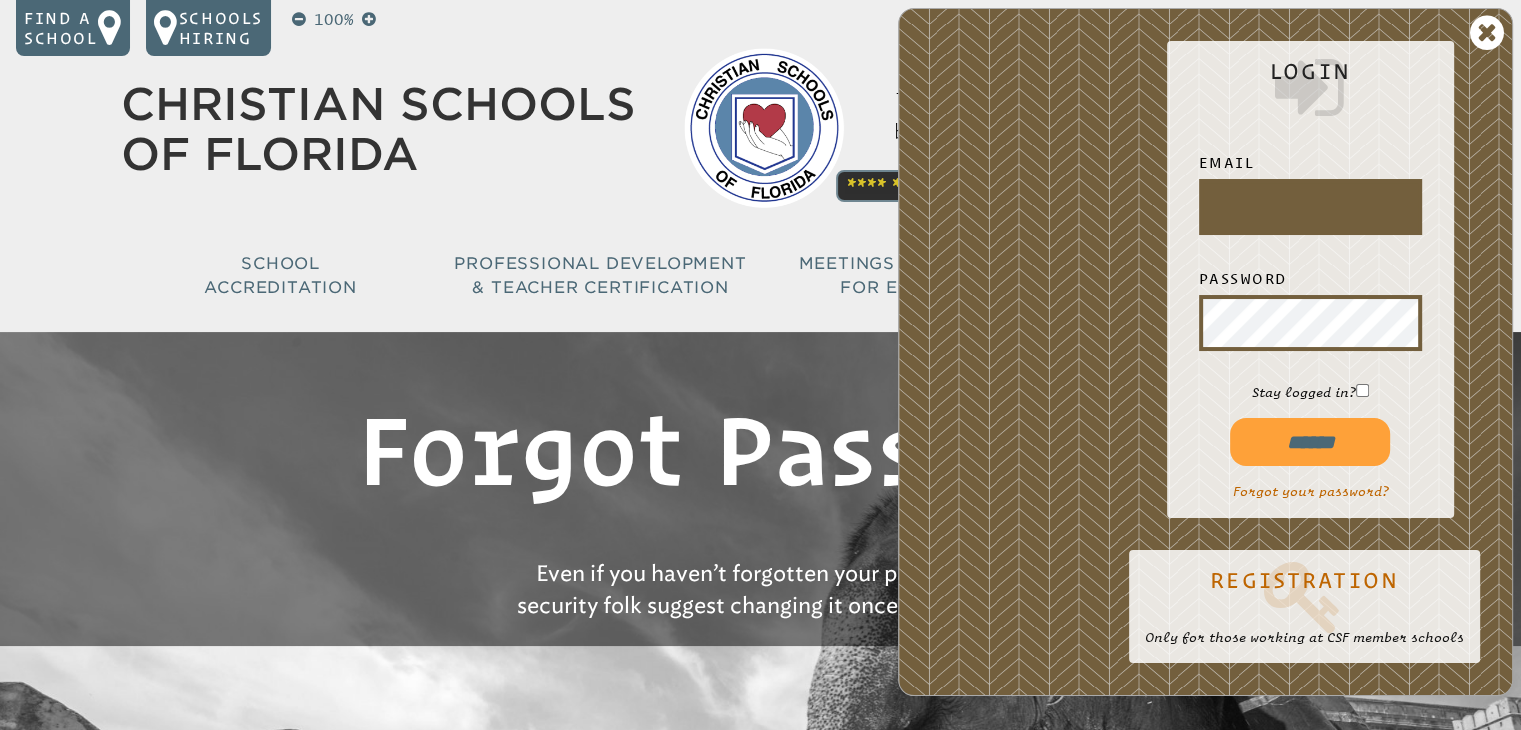 click at bounding box center (1310, 207) 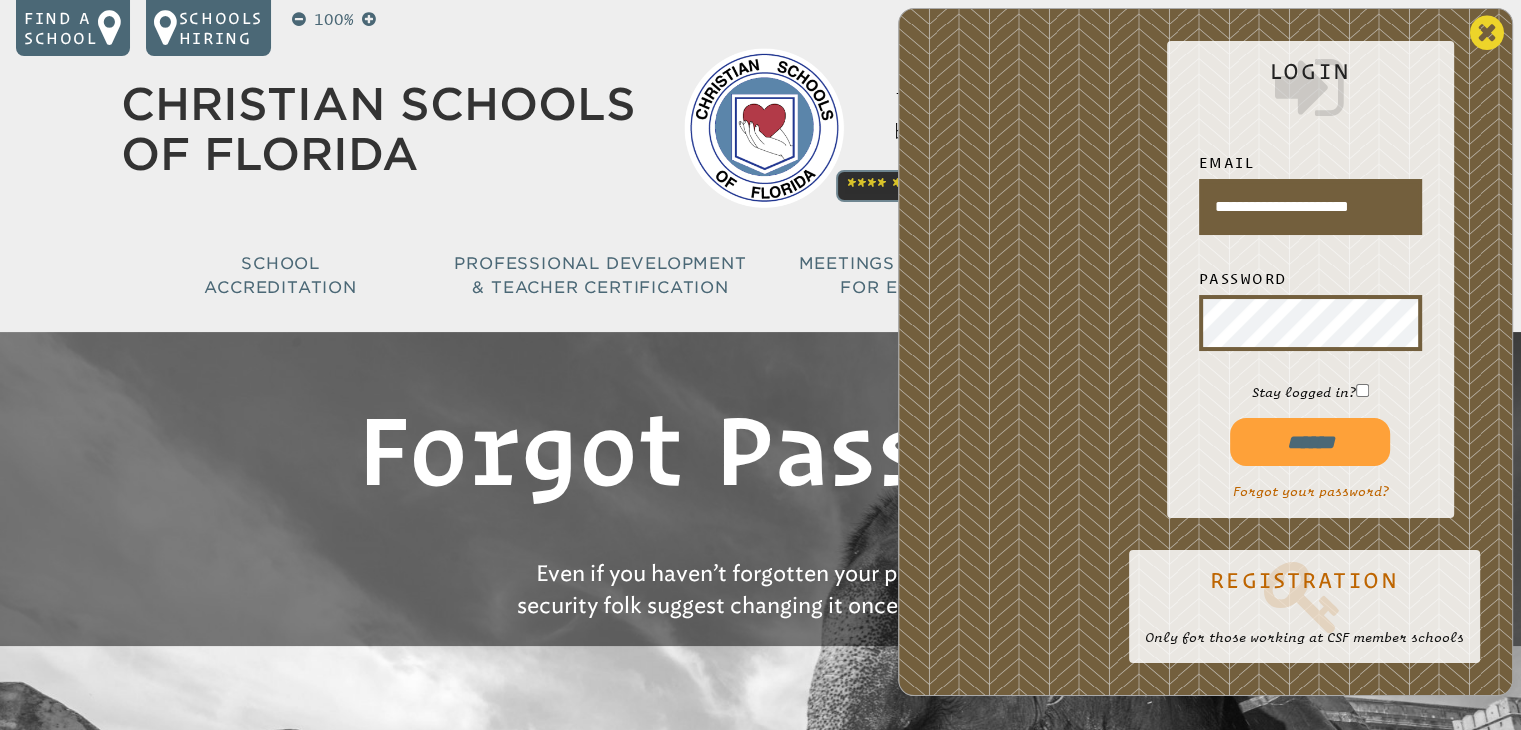 click at bounding box center [1487, 33] 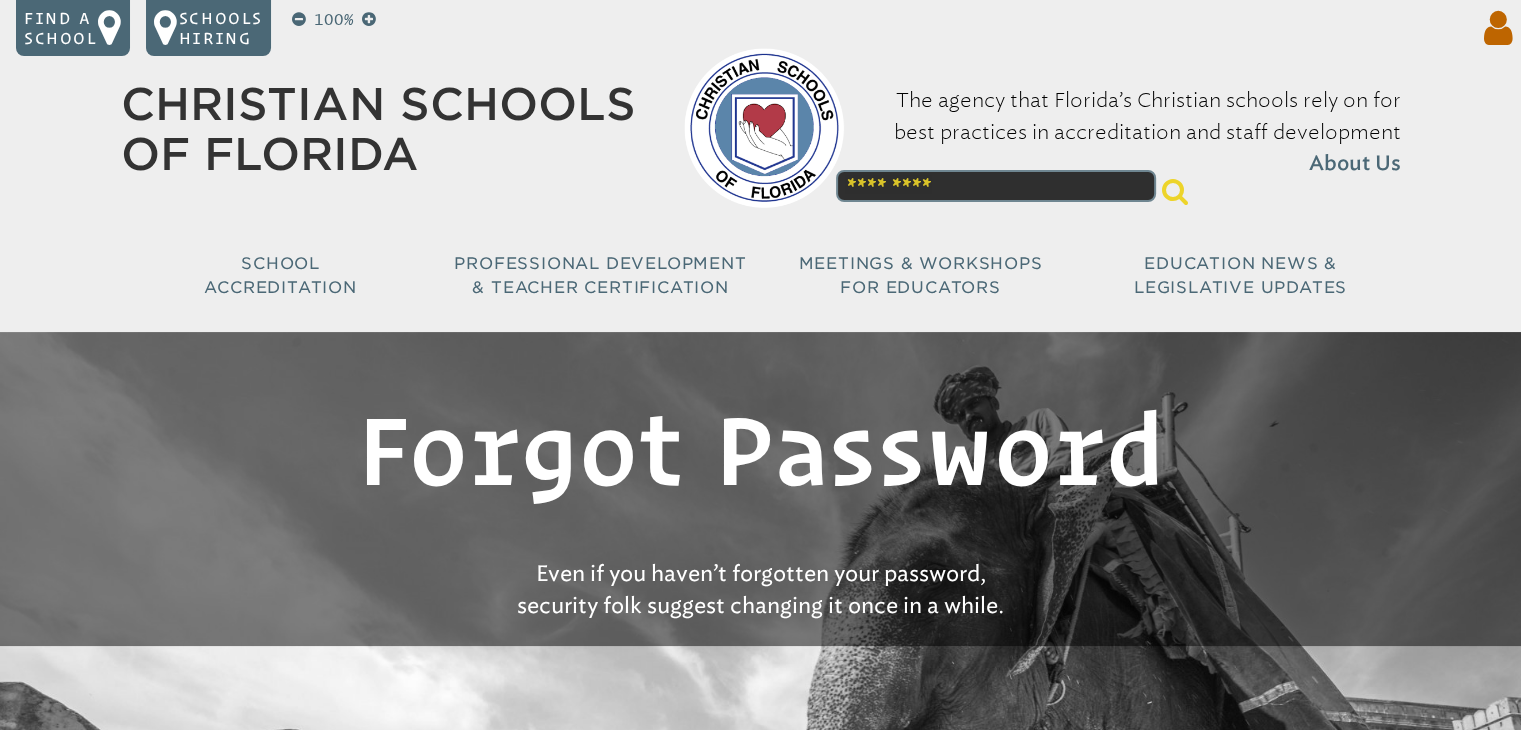 click at bounding box center (1494, 28) 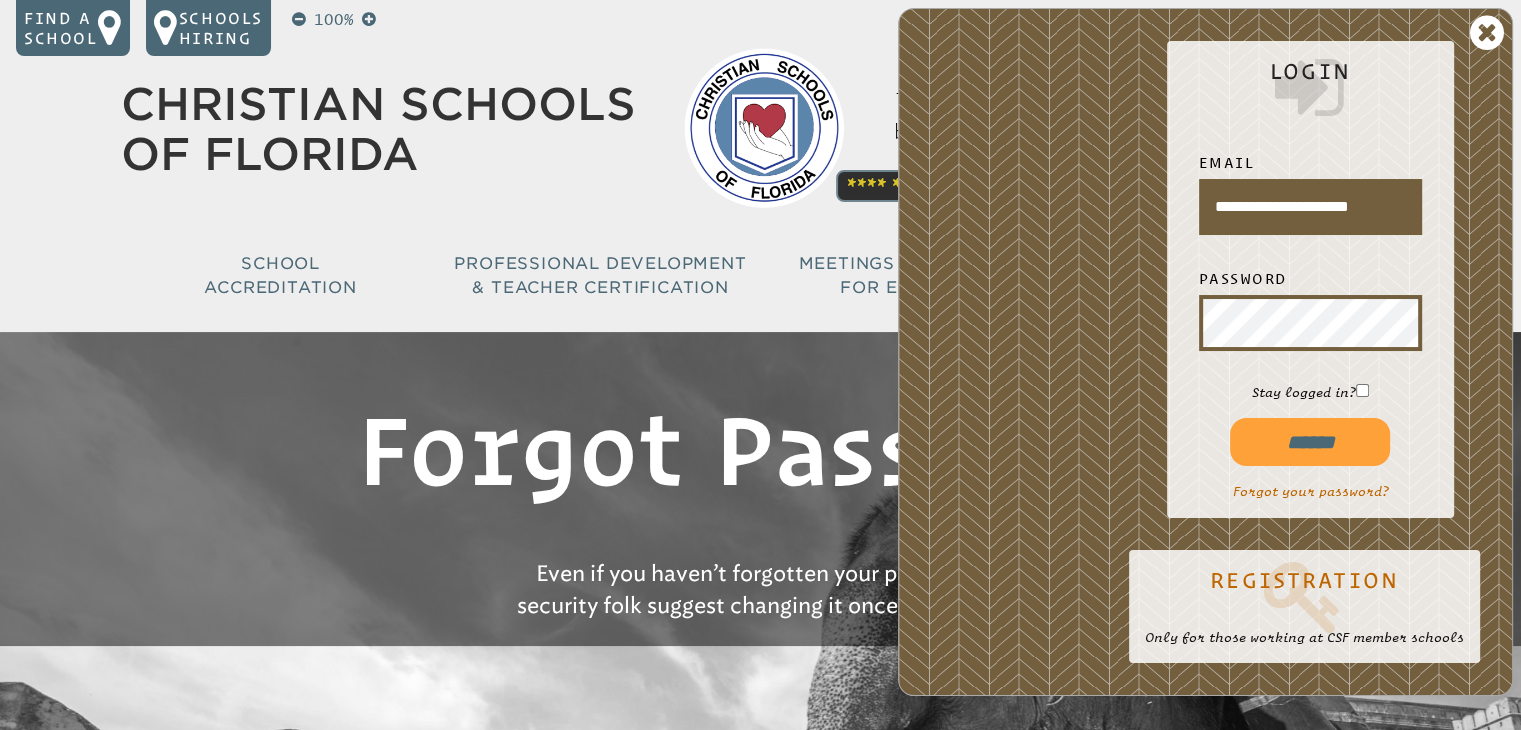 click on "**********" at bounding box center [1310, 207] 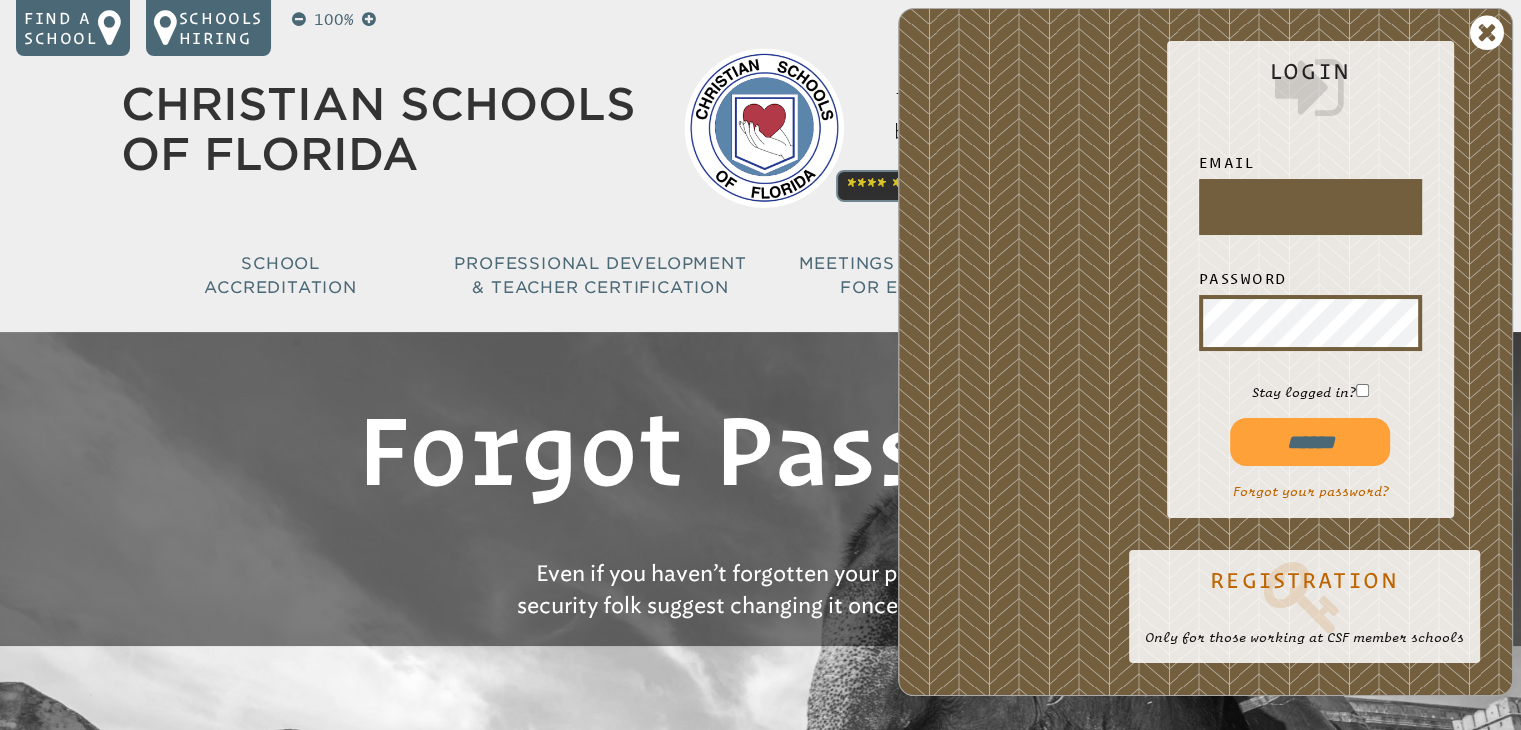 scroll, scrollTop: 0, scrollLeft: 0, axis: both 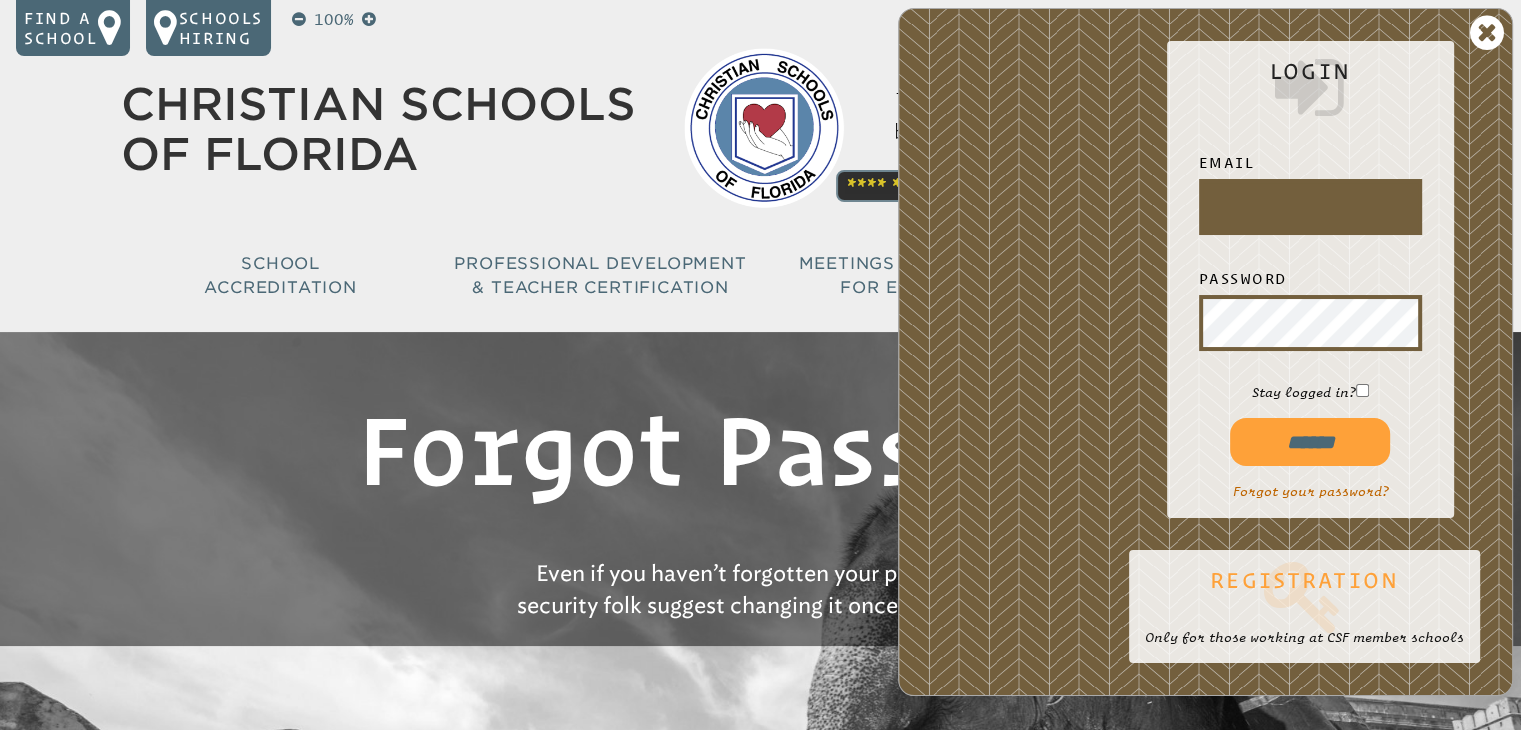 type 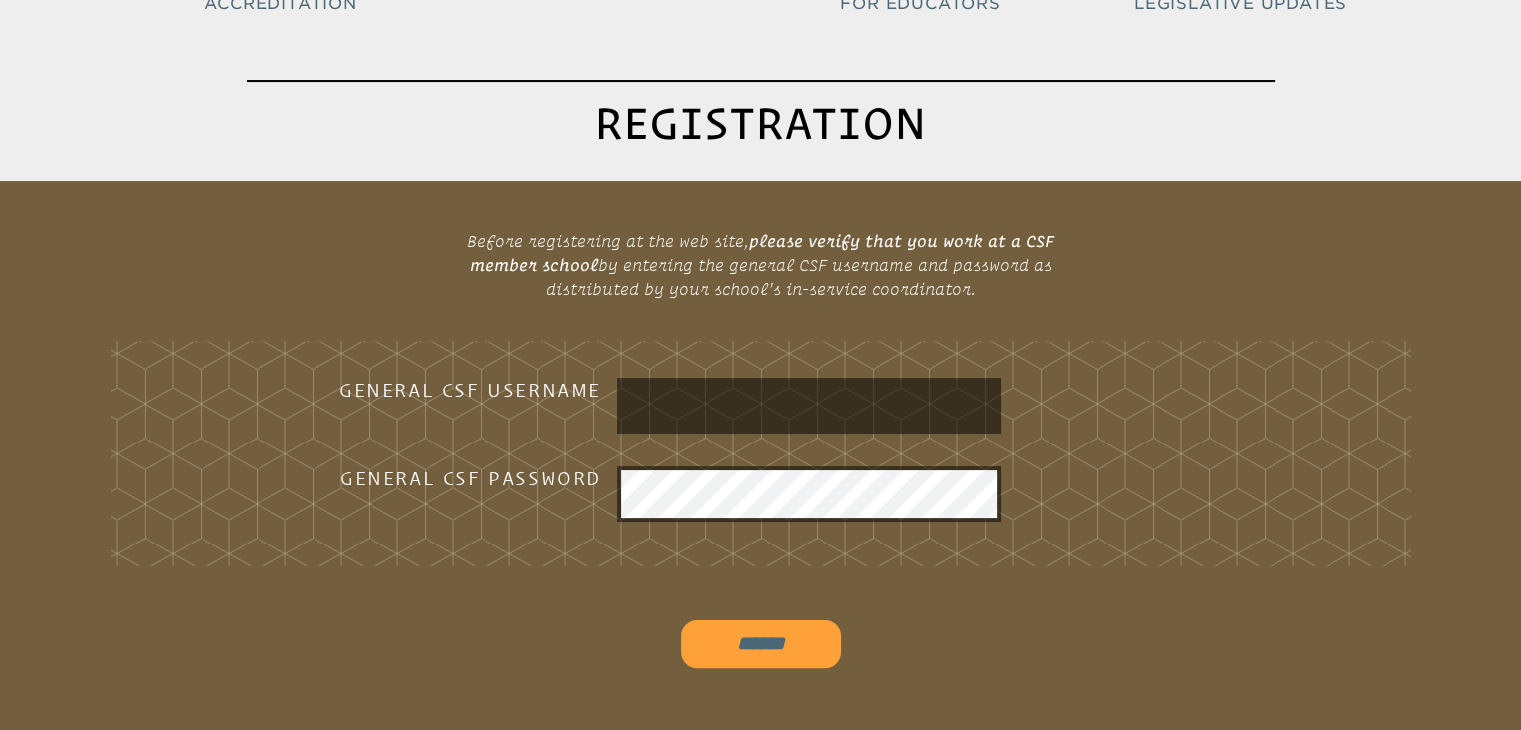scroll, scrollTop: 320, scrollLeft: 0, axis: vertical 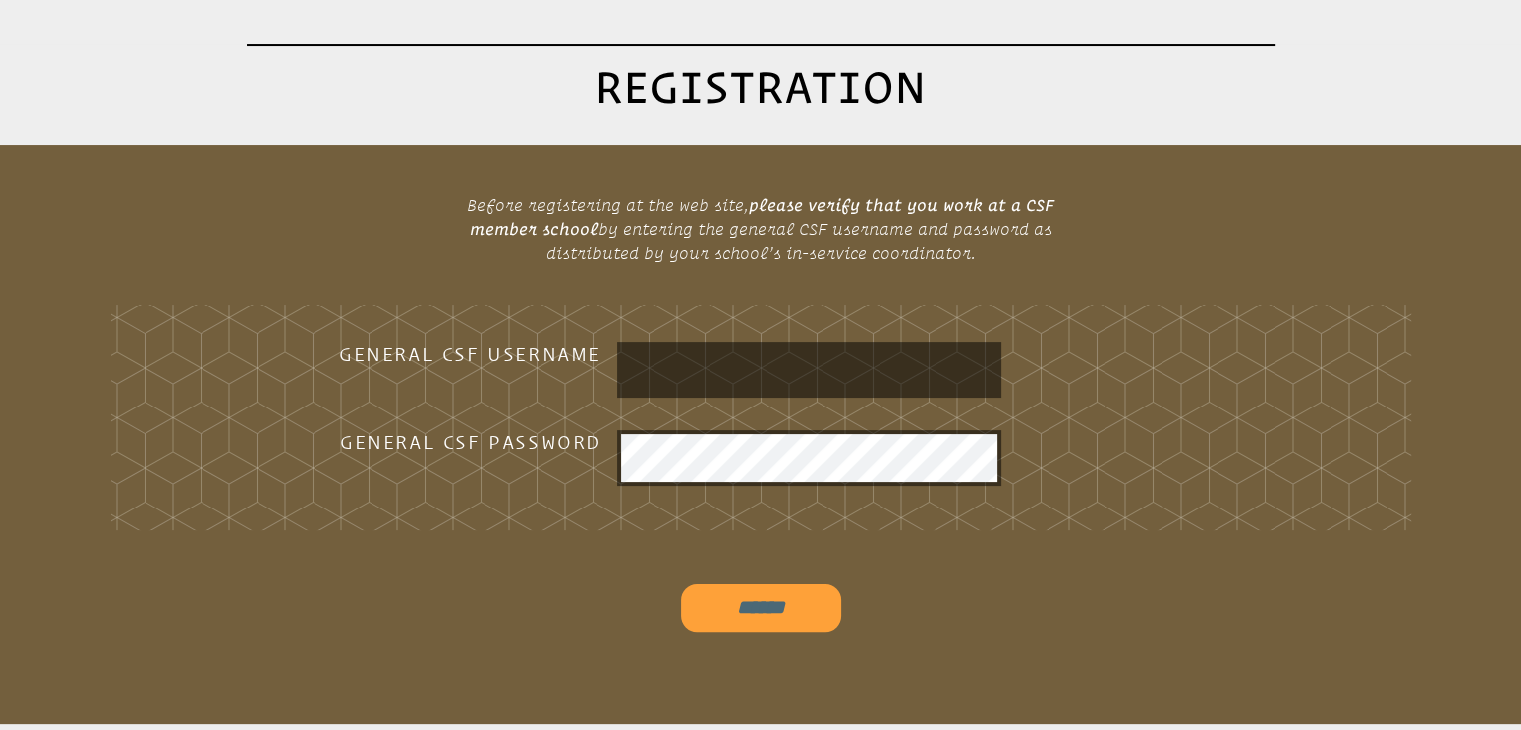 click at bounding box center [809, 370] 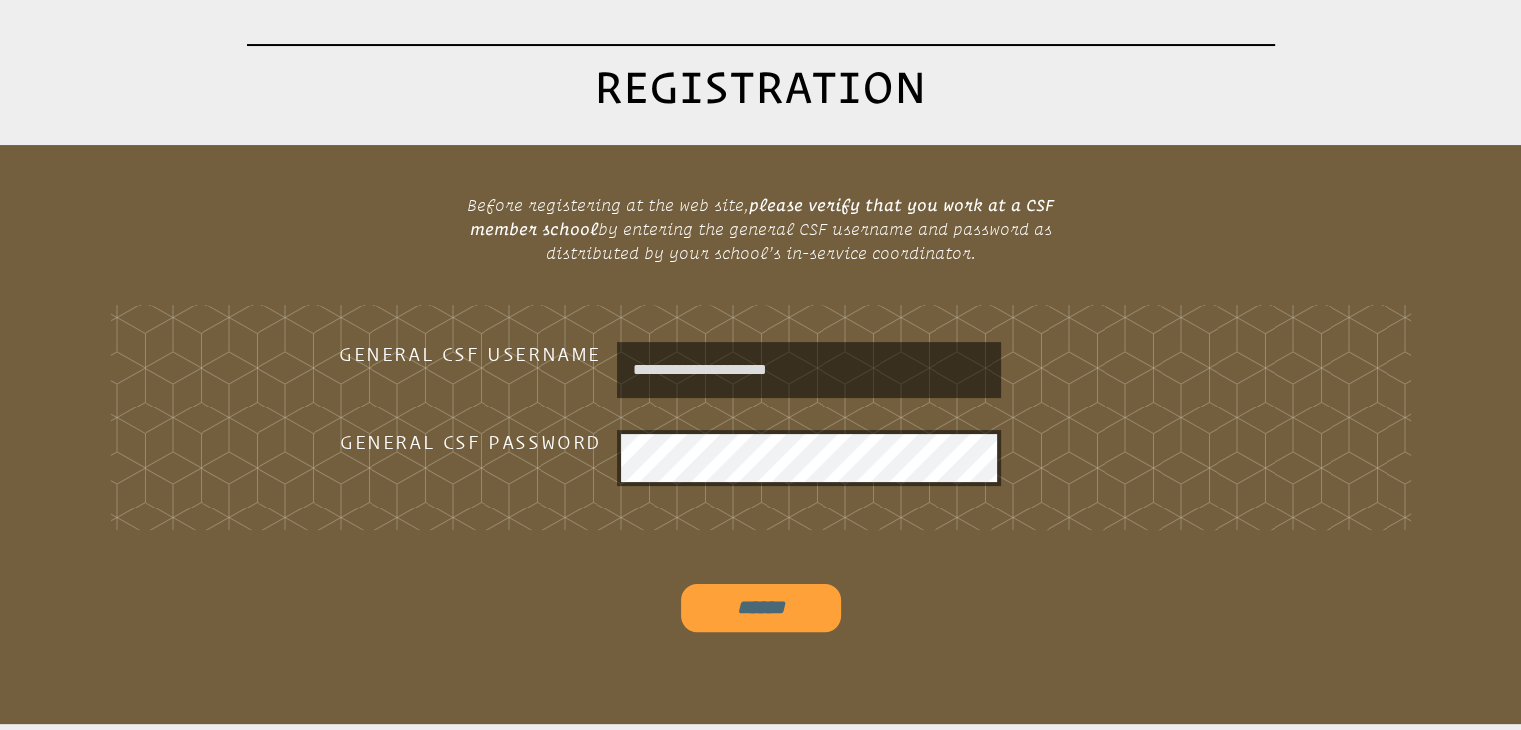 click on "******" at bounding box center (761, 608) 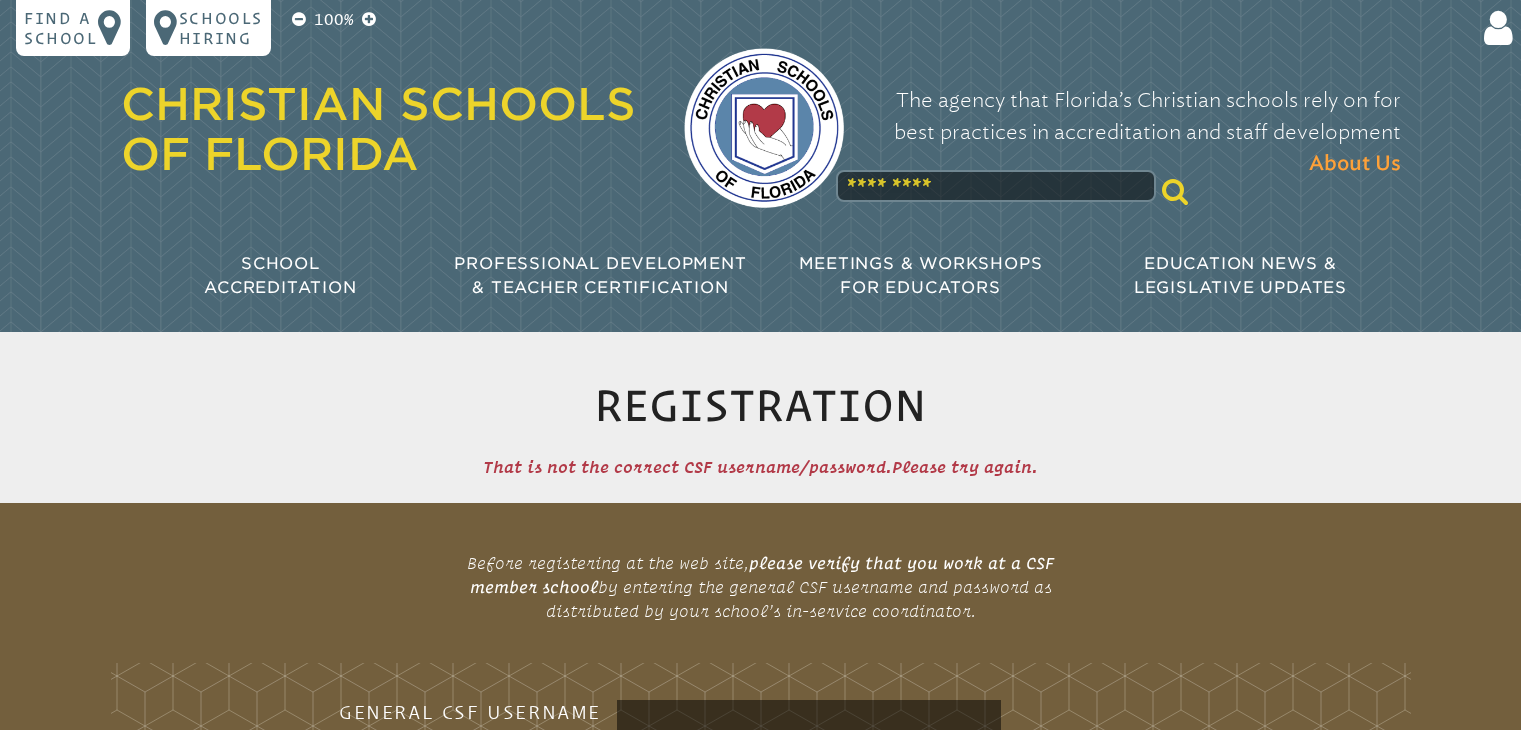scroll, scrollTop: 320, scrollLeft: 0, axis: vertical 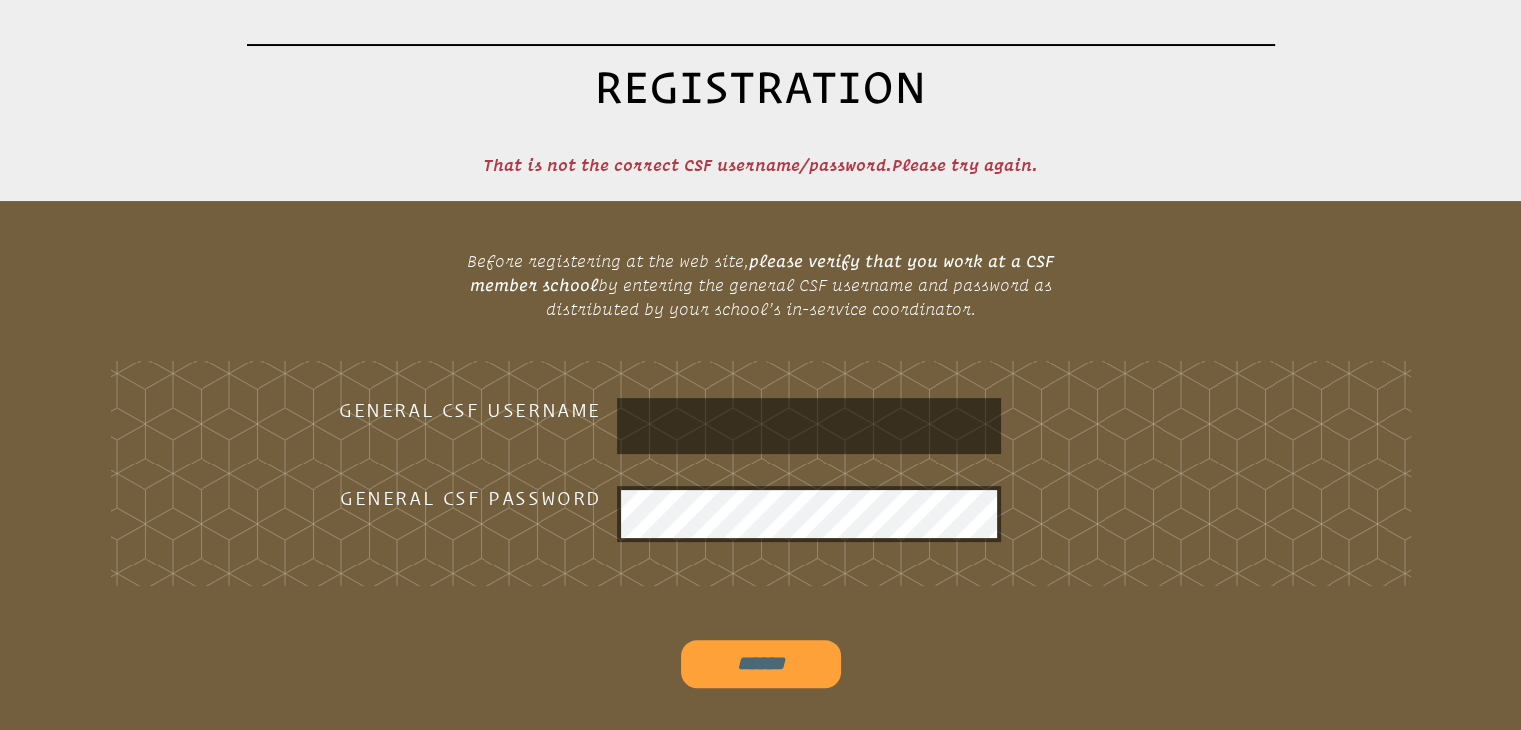 click at bounding box center [809, 426] 